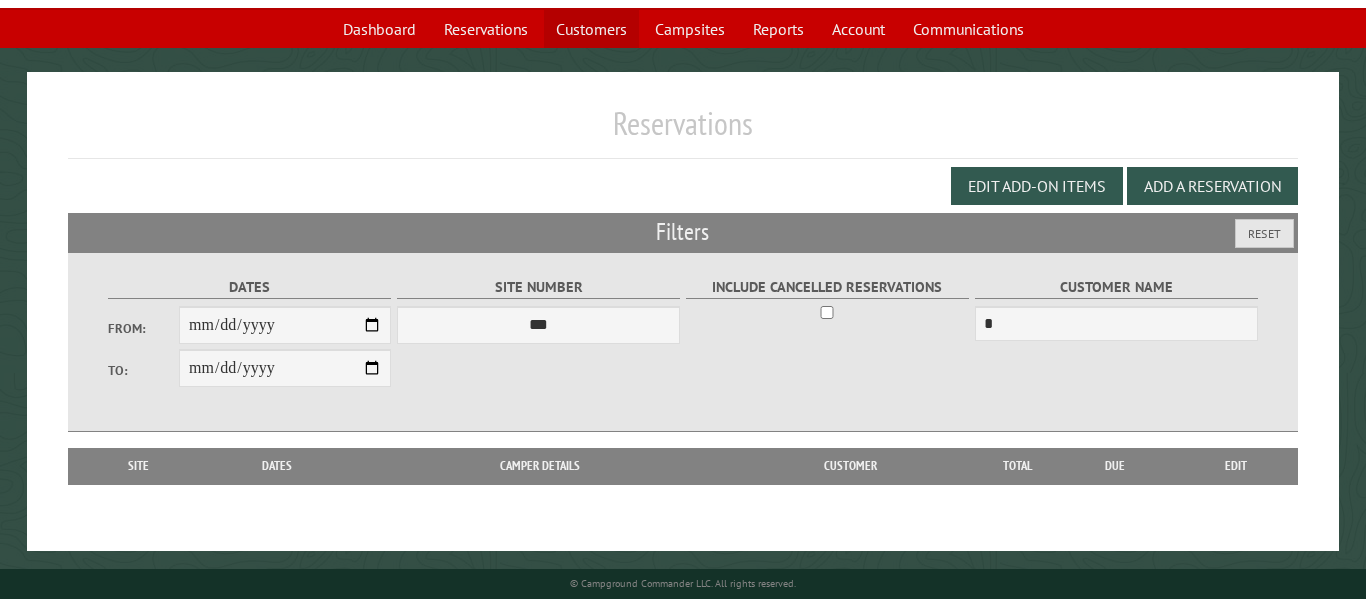 scroll, scrollTop: 127, scrollLeft: 0, axis: vertical 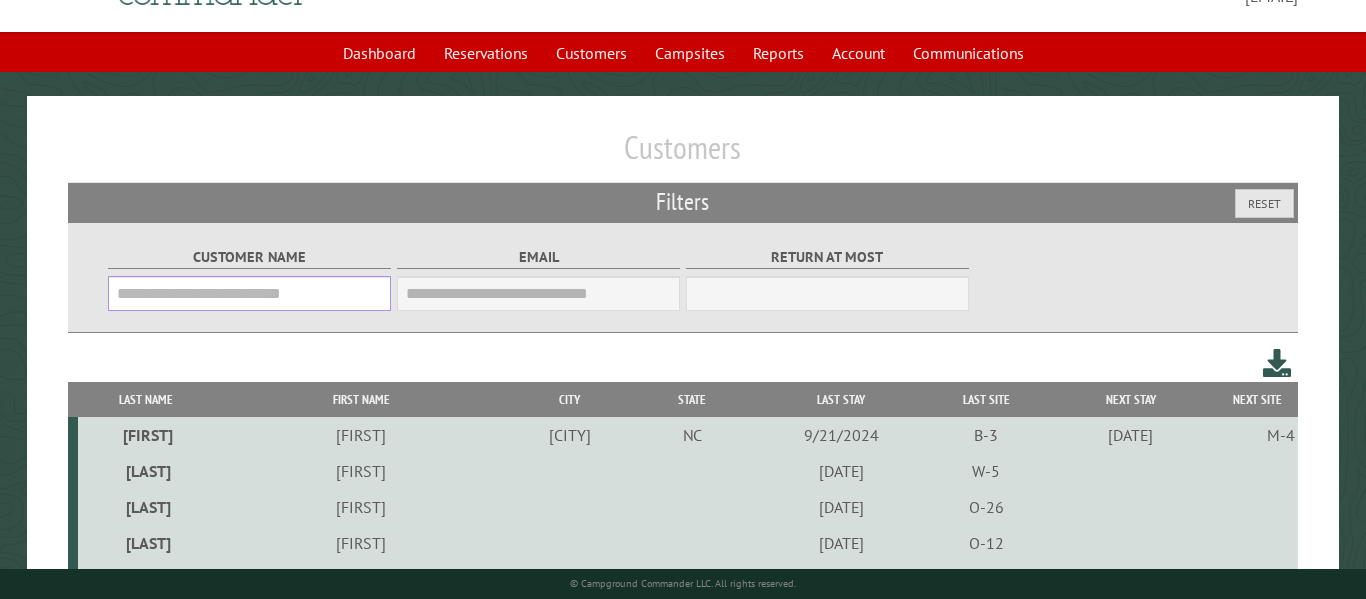 click on "Customer Name" at bounding box center [249, 293] 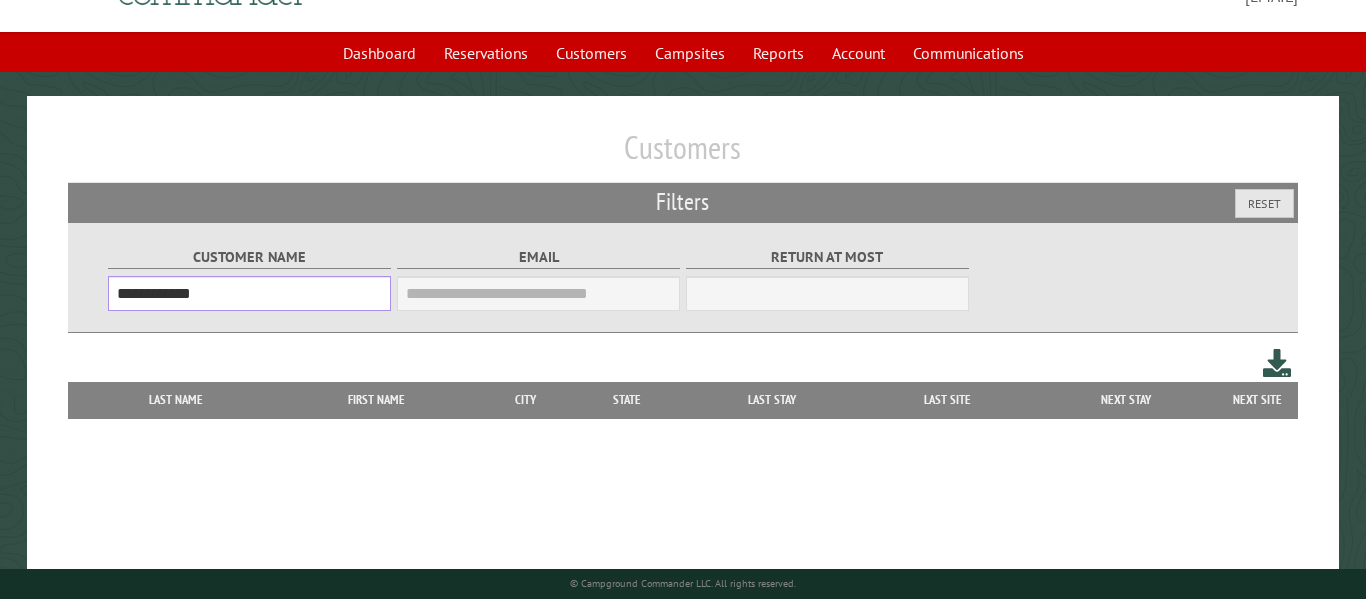 click on "**********" at bounding box center [249, 293] 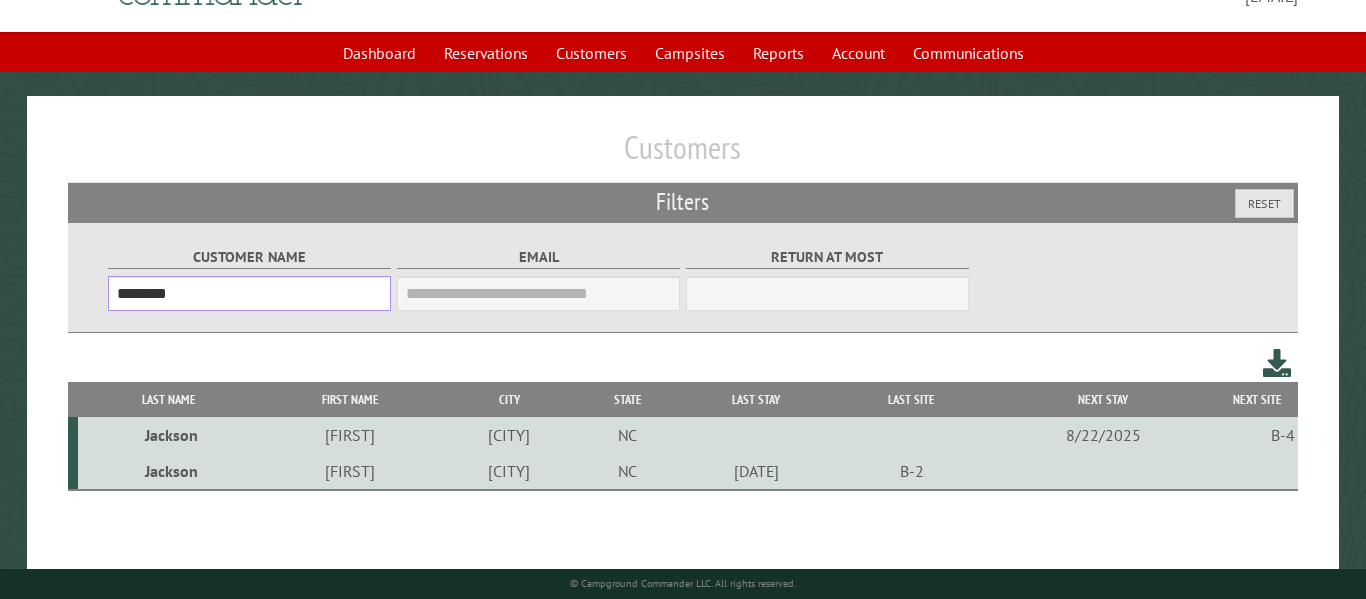 type on "*******" 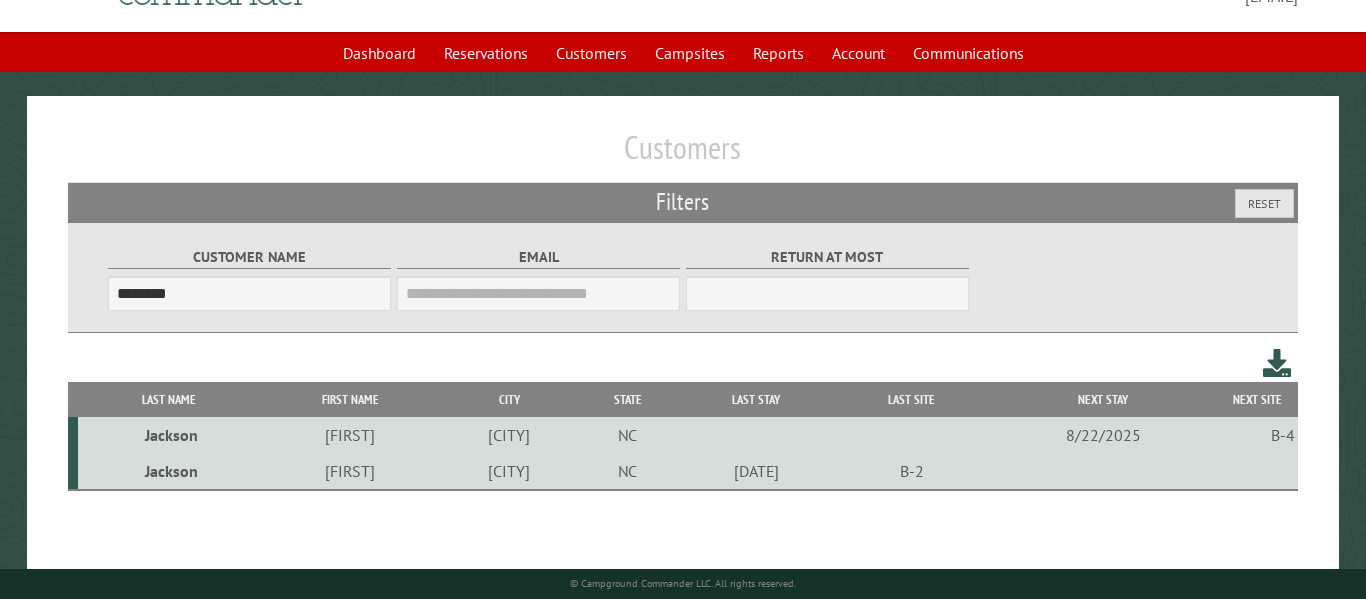 click on "[FIRST]" at bounding box center (350, 435) 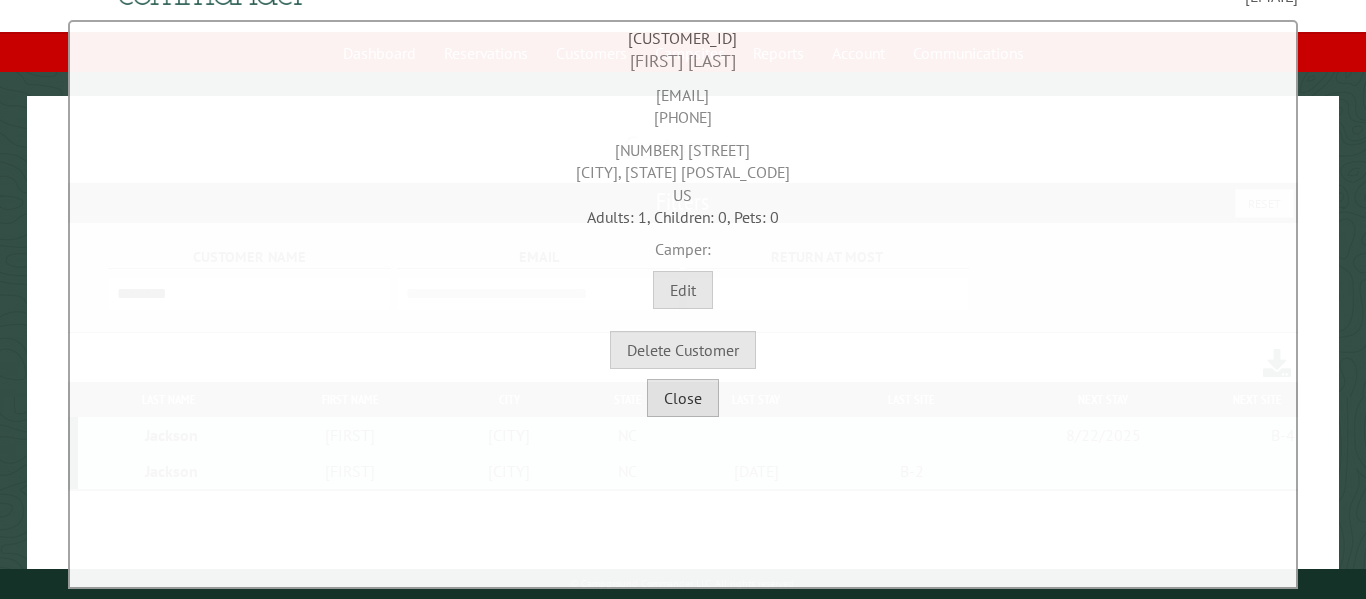 click on "Close" at bounding box center (683, 398) 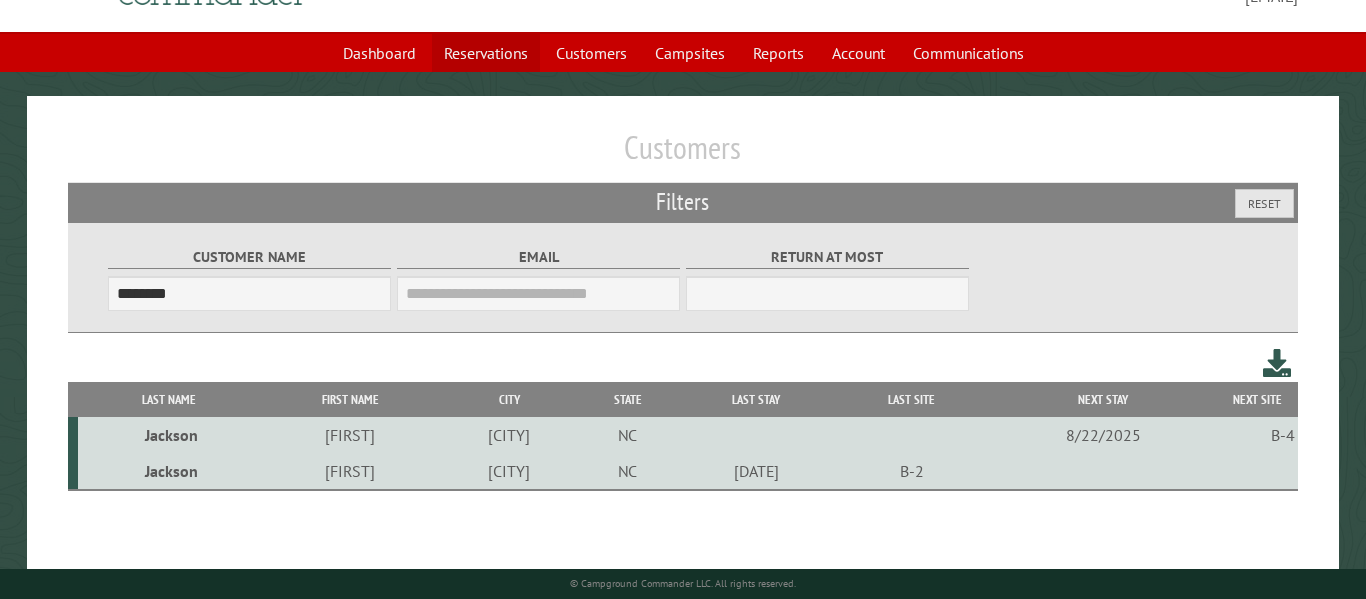 click on "Reservations" at bounding box center [486, 53] 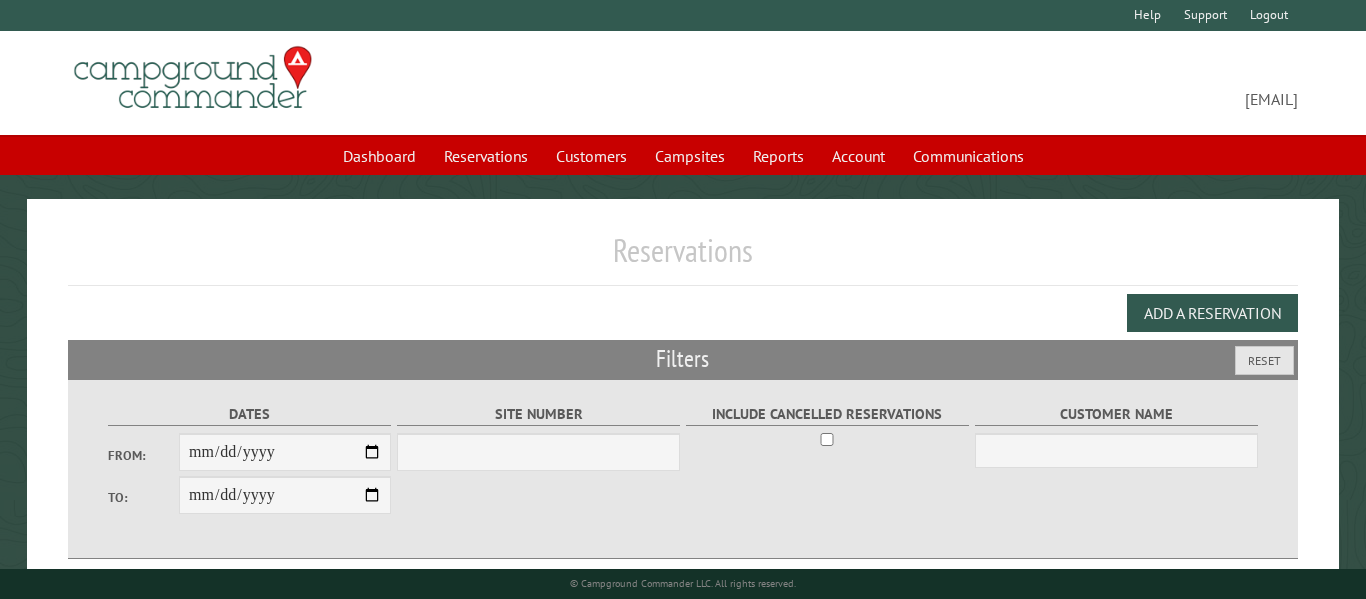 scroll, scrollTop: 0, scrollLeft: 0, axis: both 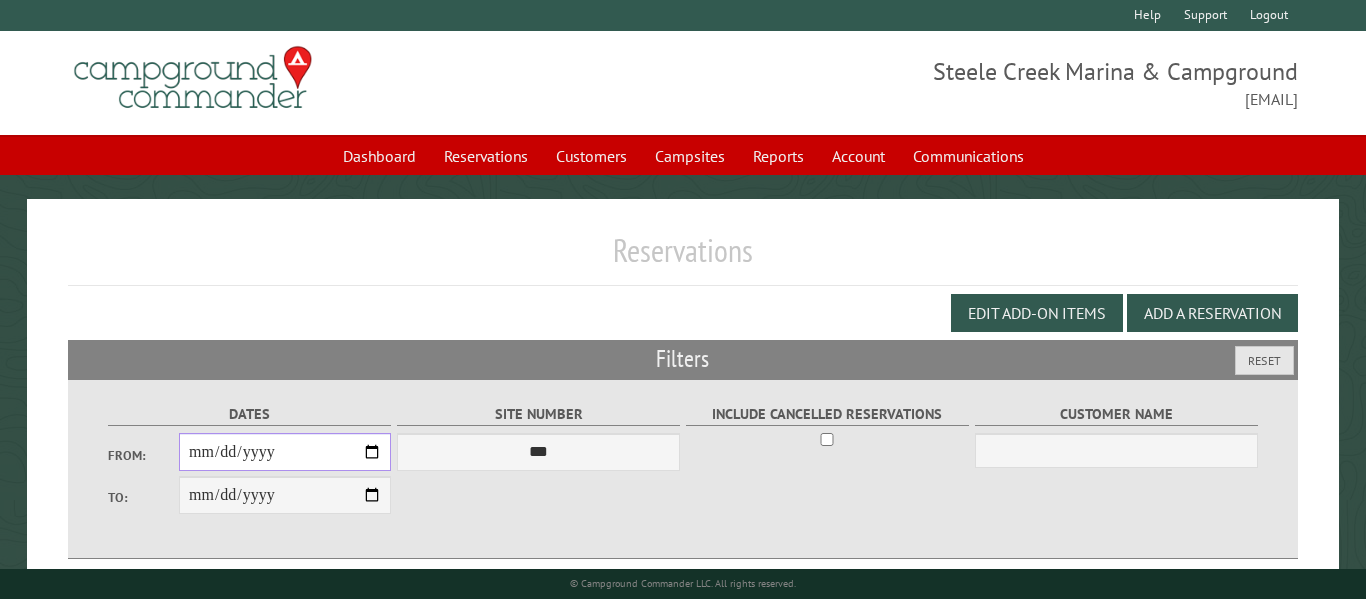 click on "From:" at bounding box center [285, 452] 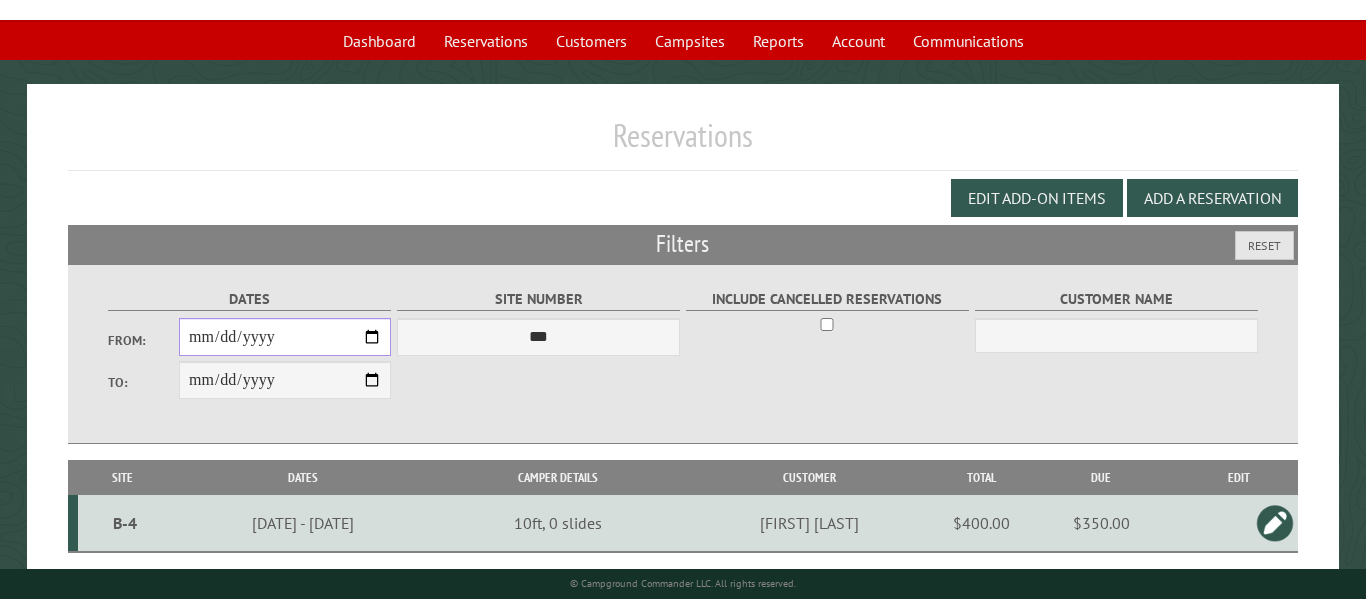 scroll, scrollTop: 176, scrollLeft: 0, axis: vertical 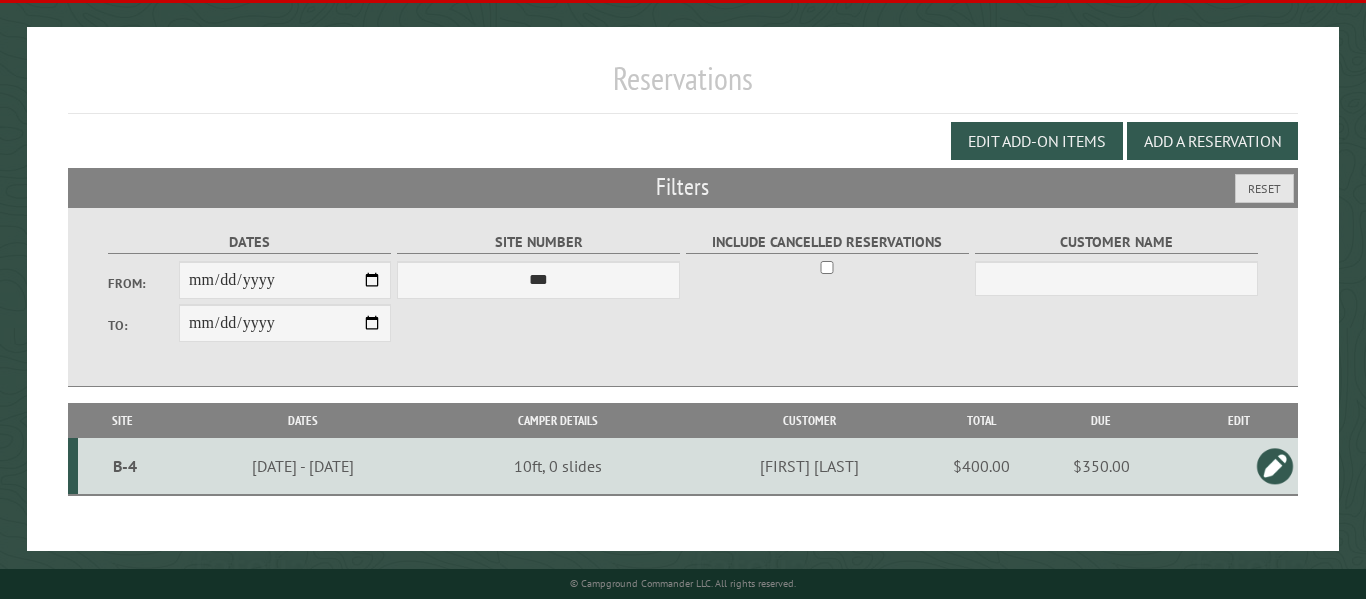 click on "$350.00" at bounding box center [1101, 466] 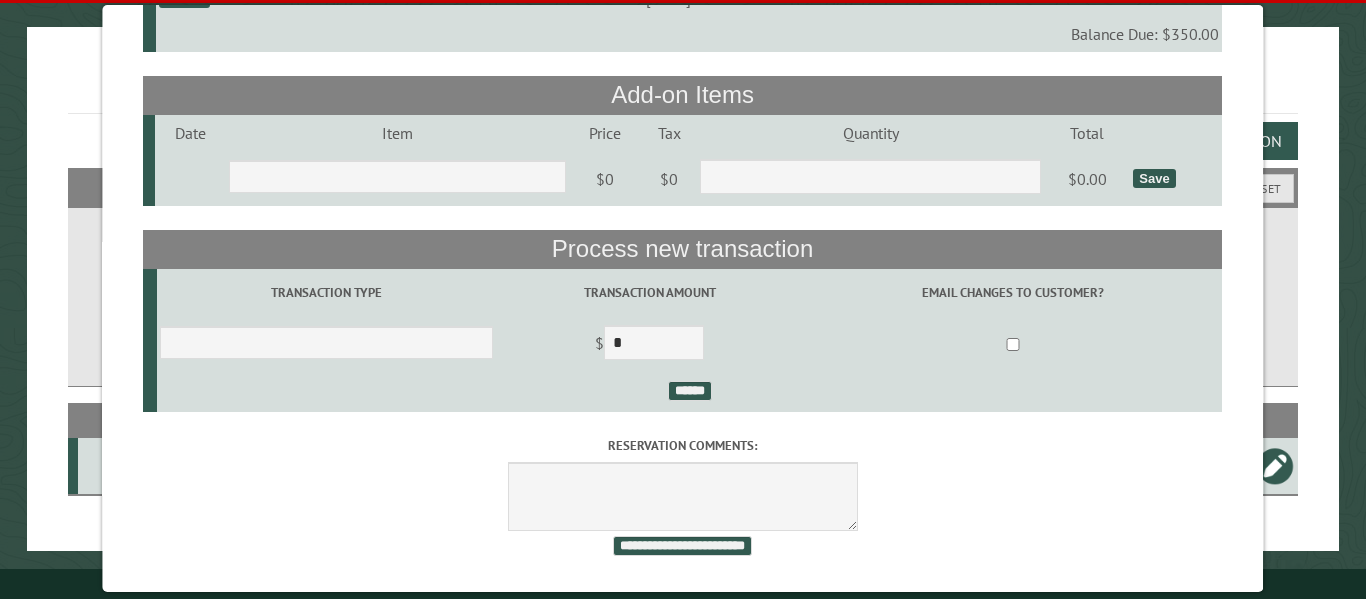 scroll, scrollTop: 0, scrollLeft: 0, axis: both 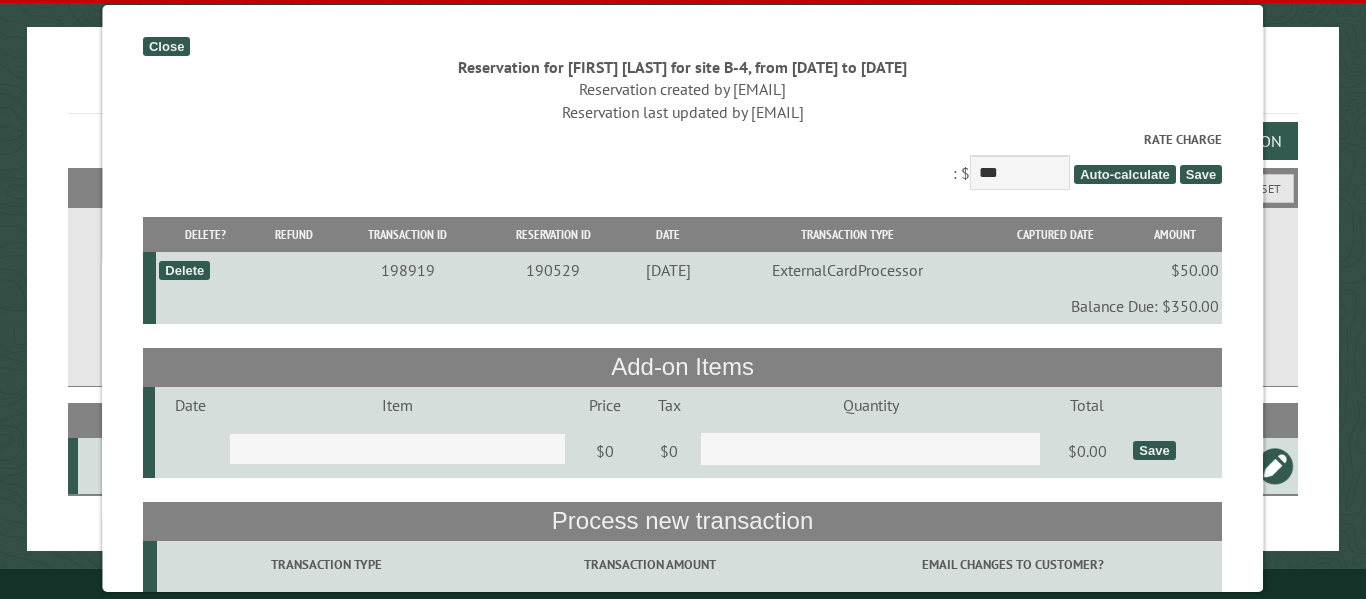 click on "Close" at bounding box center (166, 46) 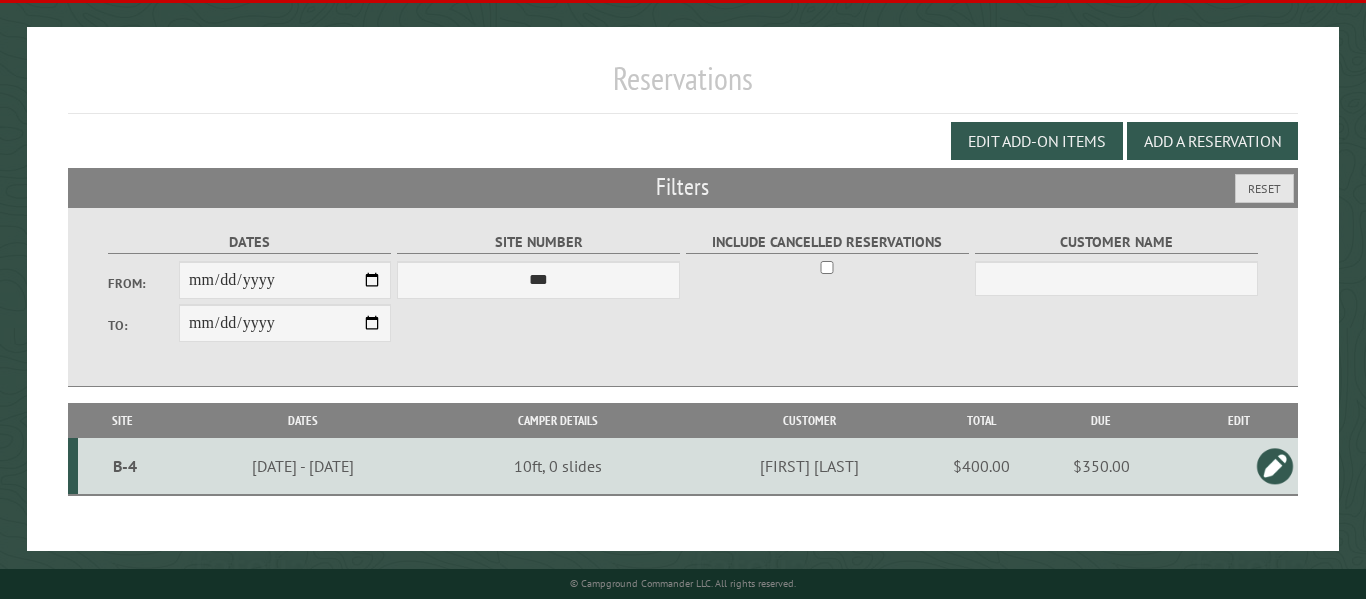 click at bounding box center [1275, 466] 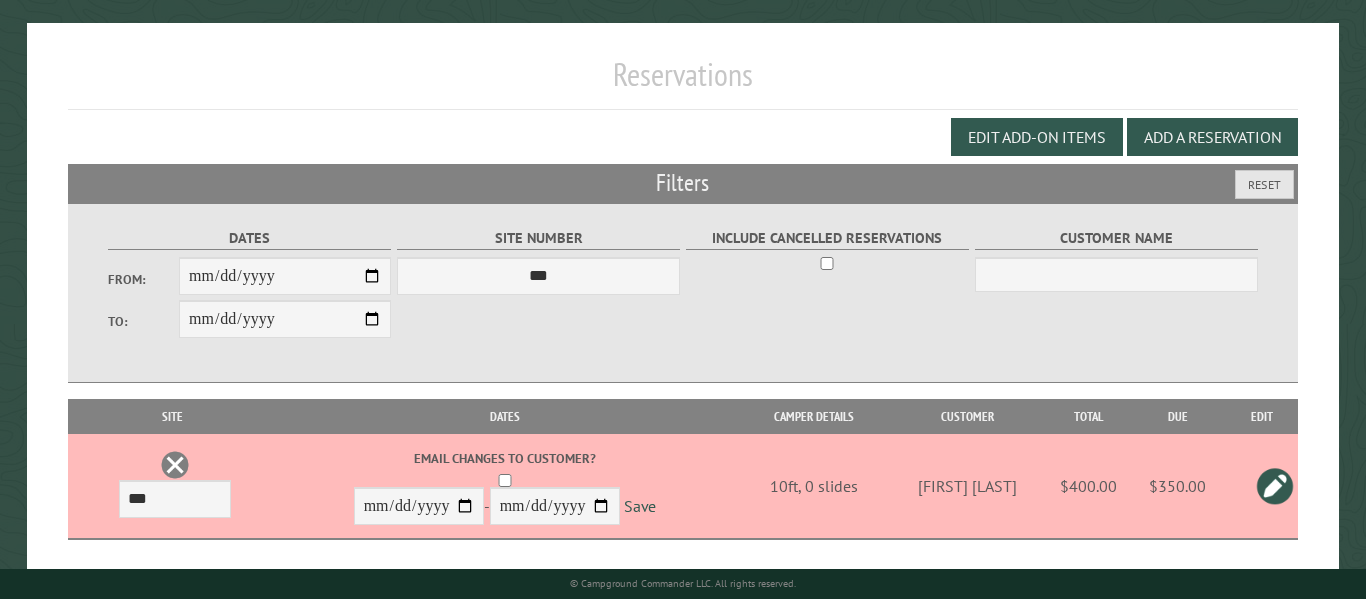 click at bounding box center (175, 465) 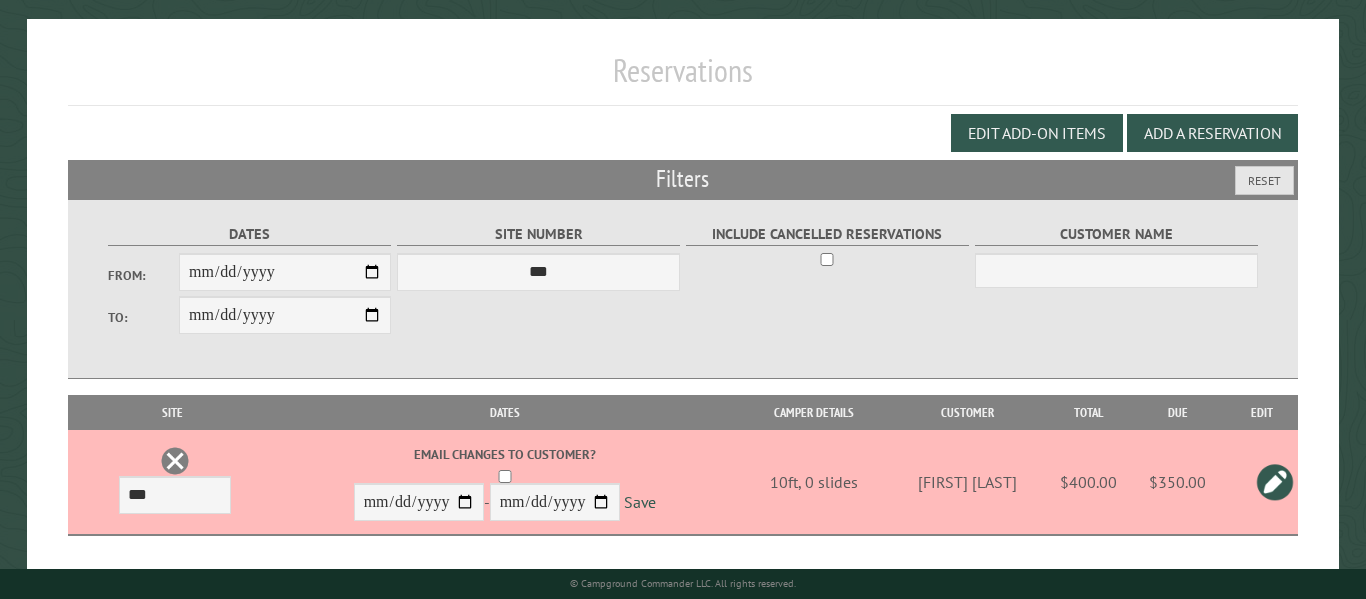 scroll, scrollTop: 188, scrollLeft: 0, axis: vertical 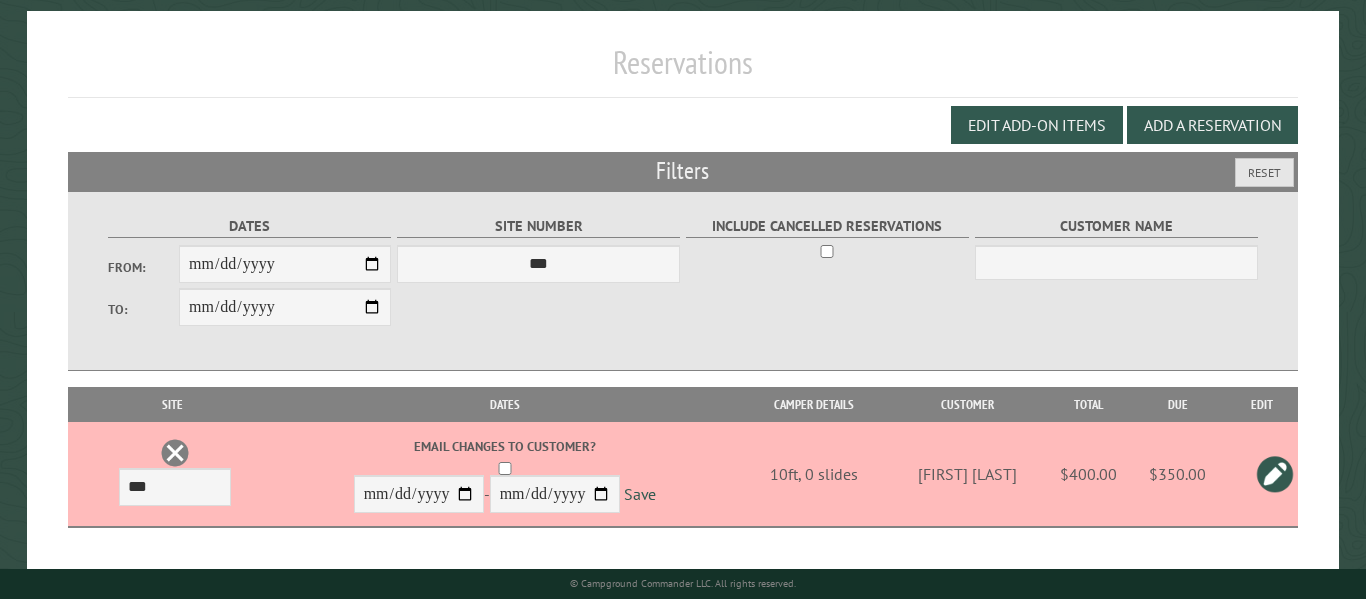 click at bounding box center [175, 453] 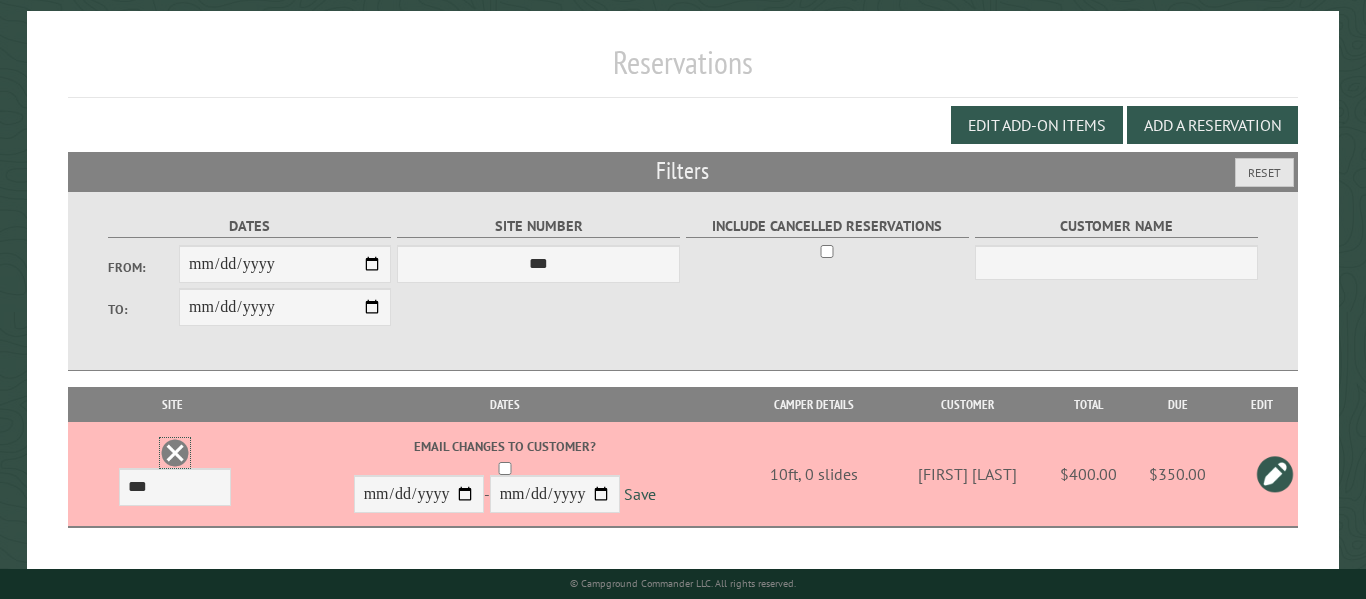 scroll, scrollTop: 0, scrollLeft: 0, axis: both 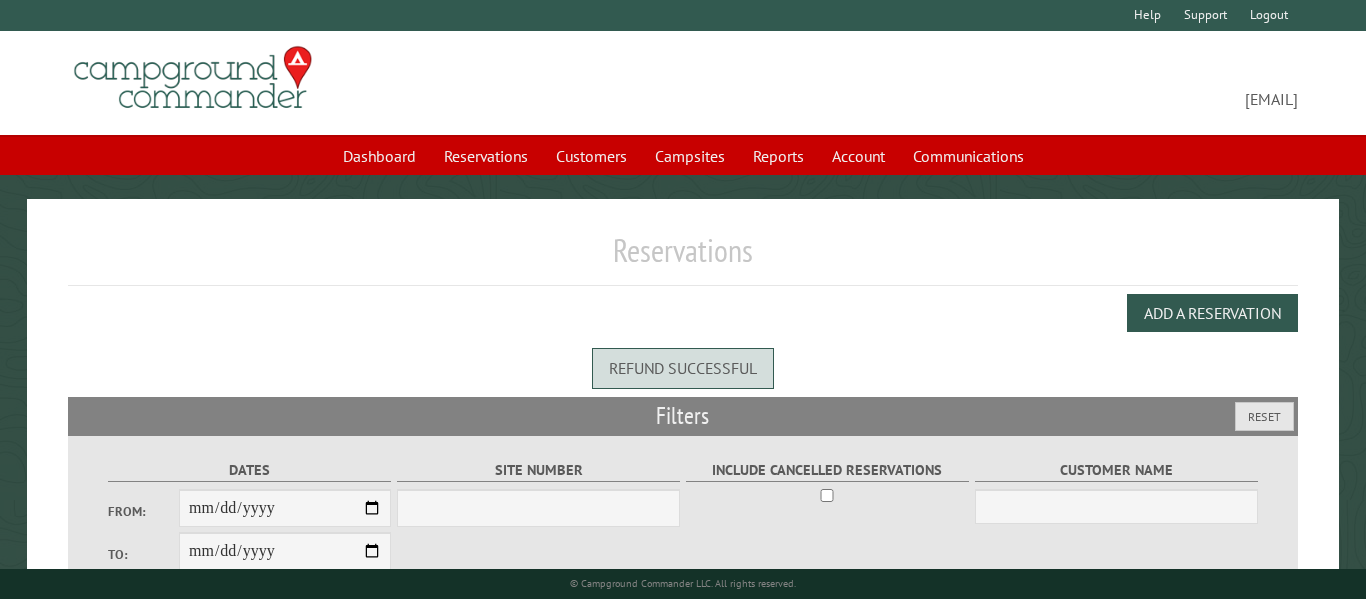 select on "***" 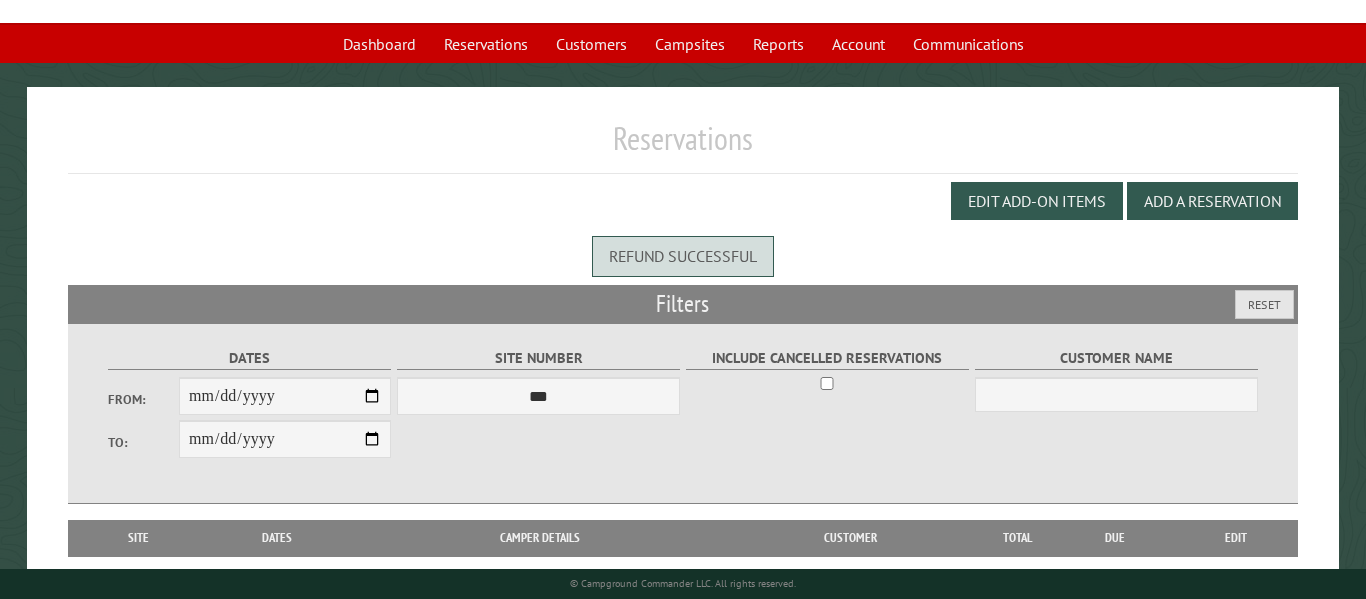 scroll, scrollTop: 176, scrollLeft: 0, axis: vertical 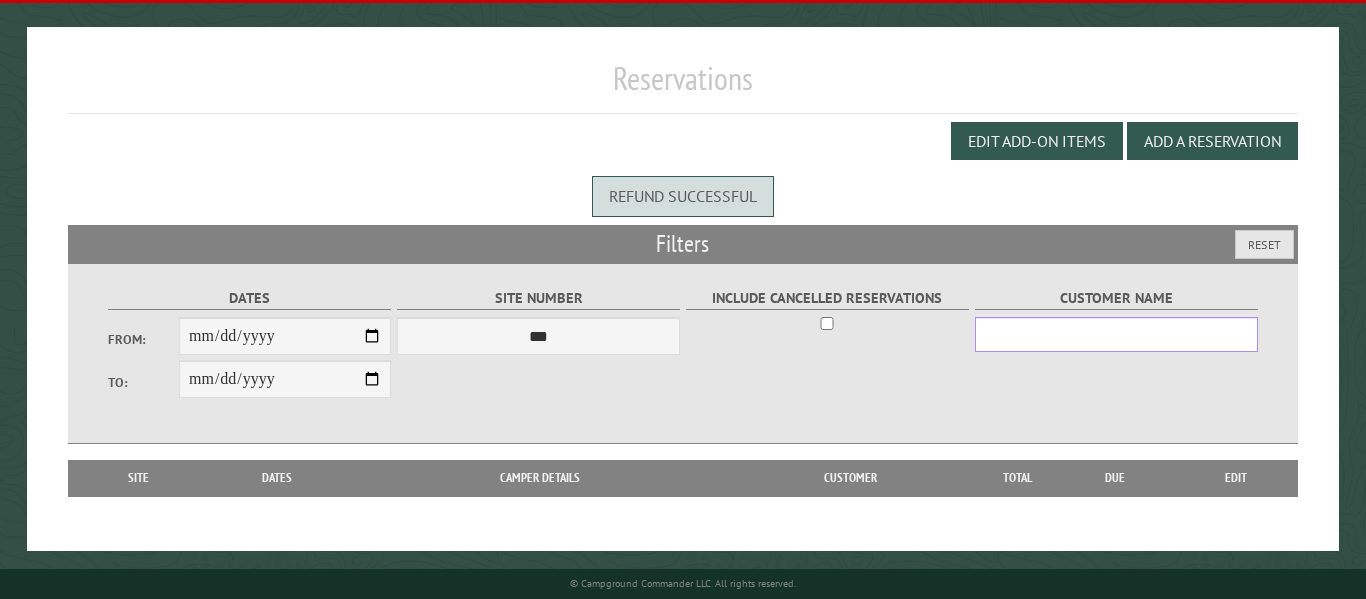 click on "Customer Name" at bounding box center [1116, 334] 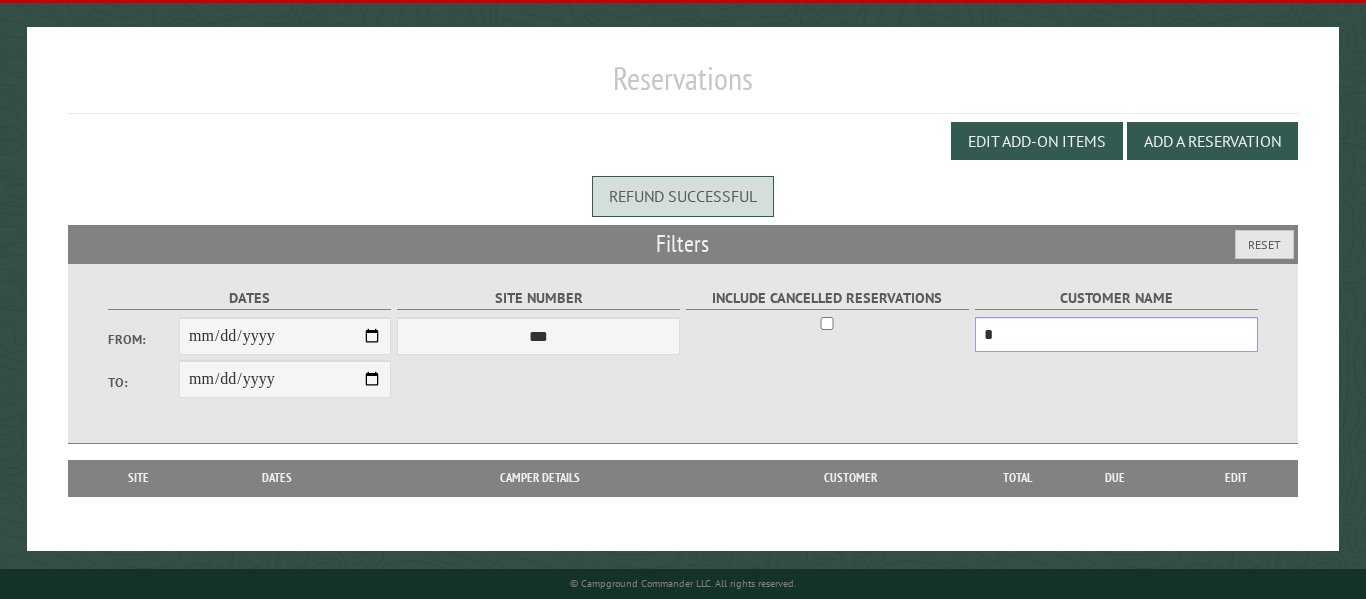 type 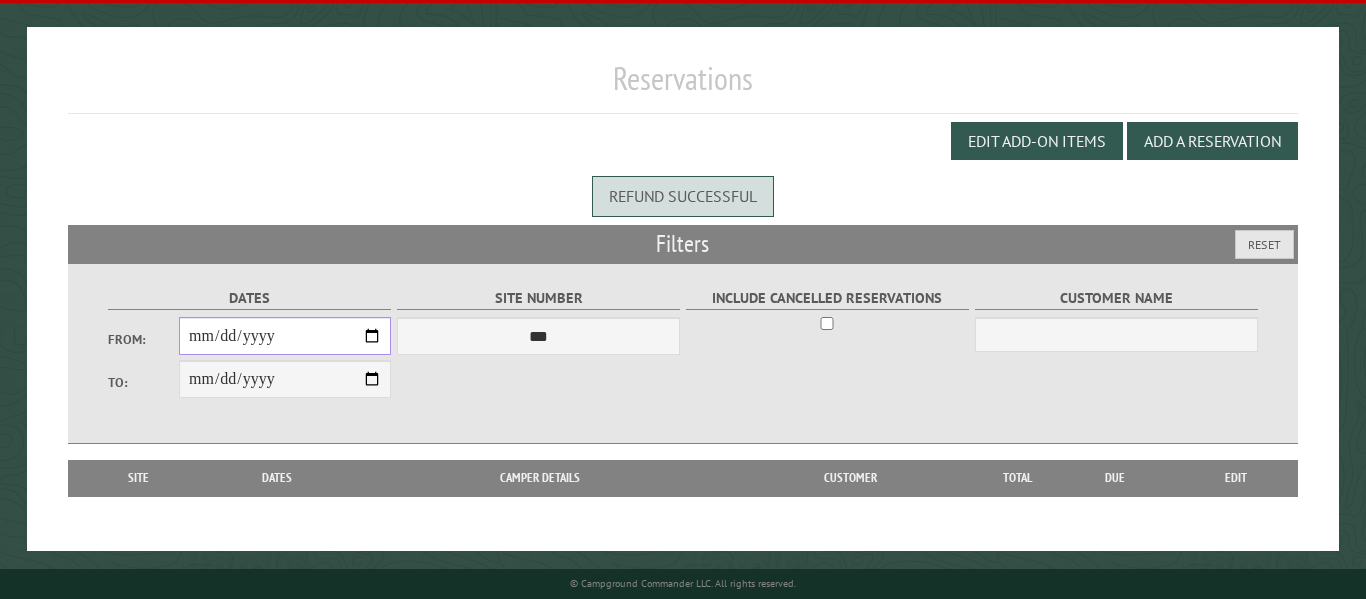 click on "From:" at bounding box center (285, 336) 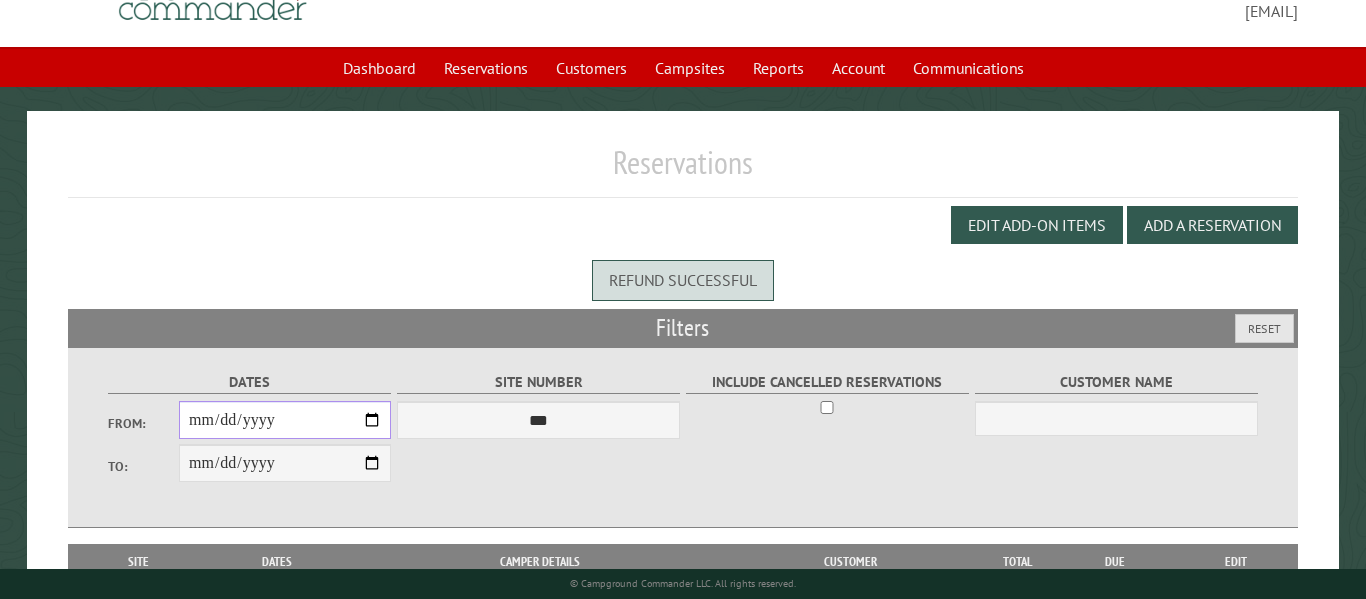 scroll, scrollTop: 101, scrollLeft: 0, axis: vertical 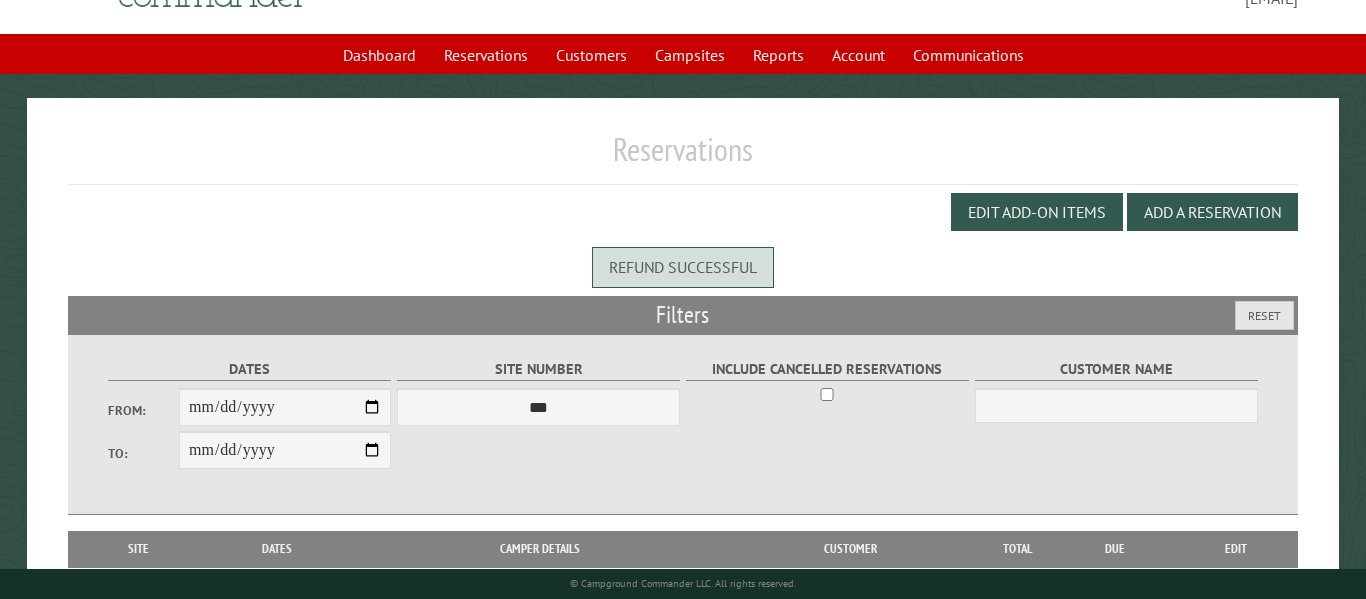 click on "Refund successful" at bounding box center [683, 267] 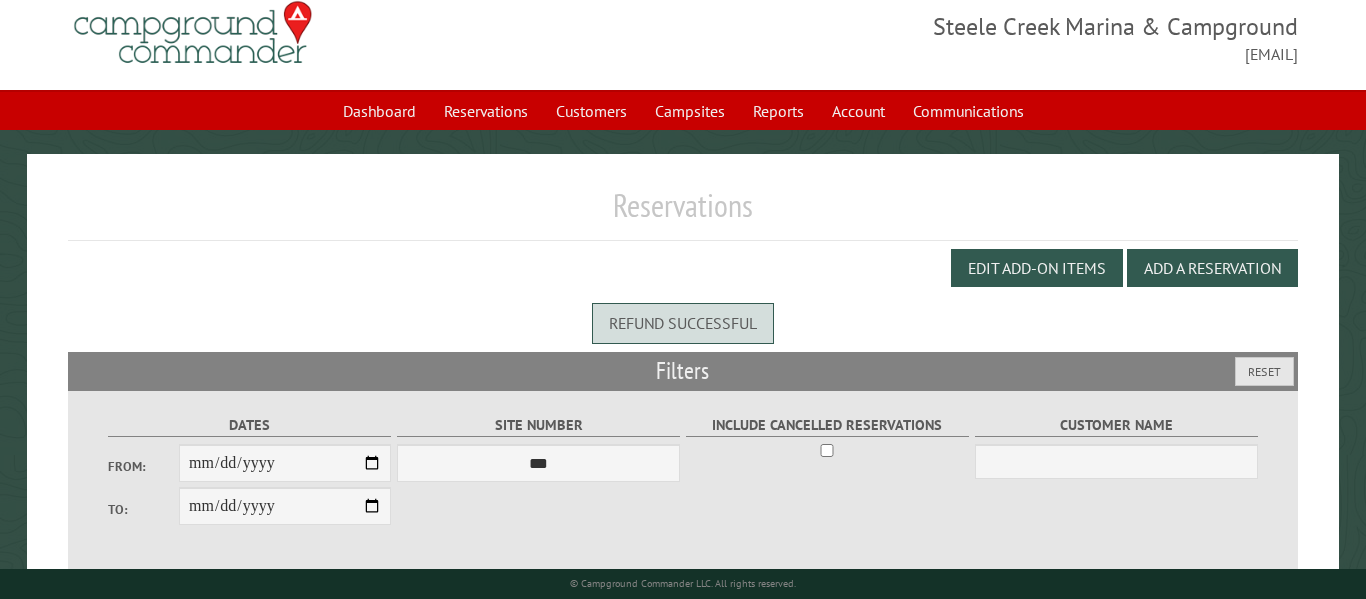 scroll, scrollTop: 6, scrollLeft: 0, axis: vertical 